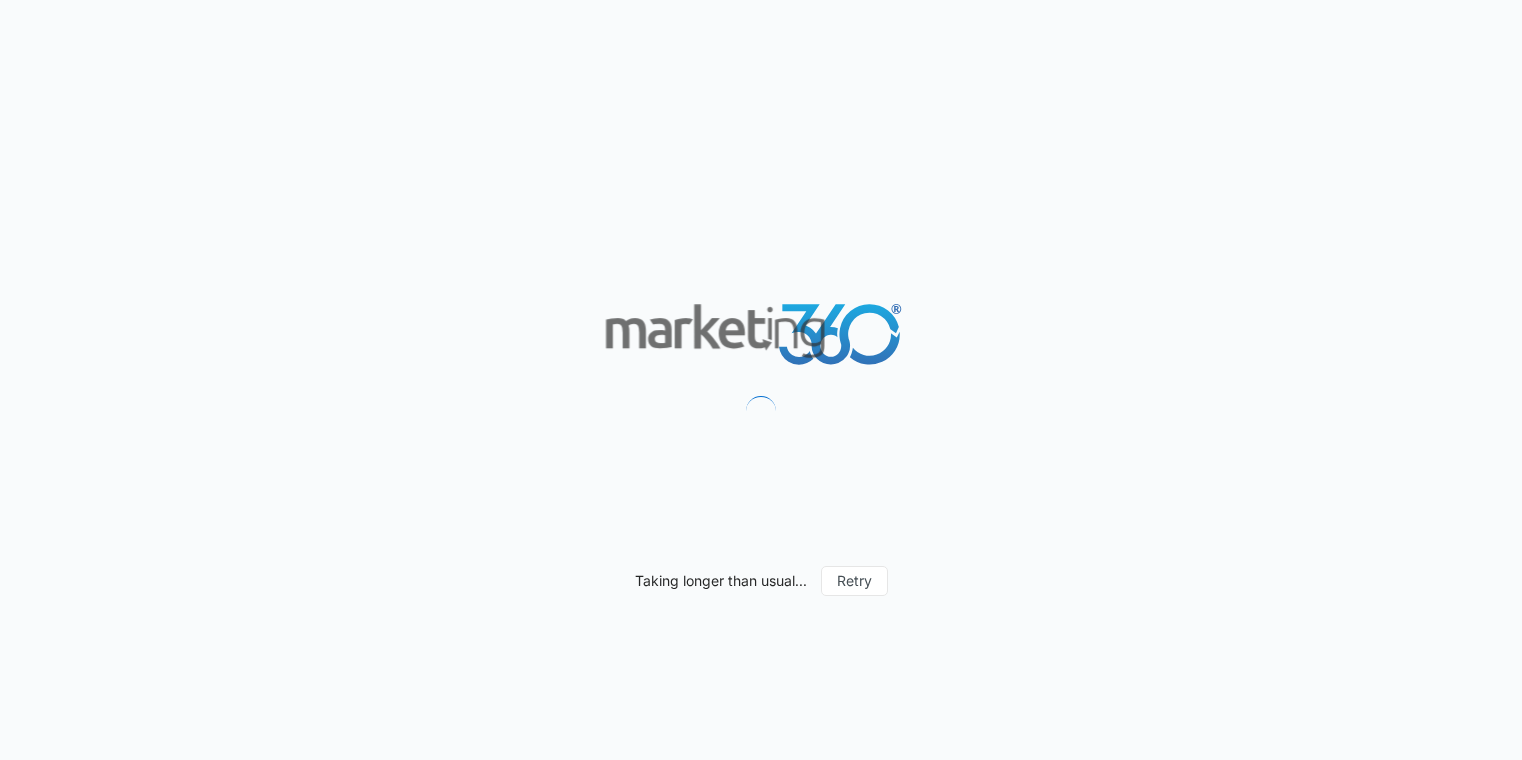 scroll, scrollTop: 0, scrollLeft: 0, axis: both 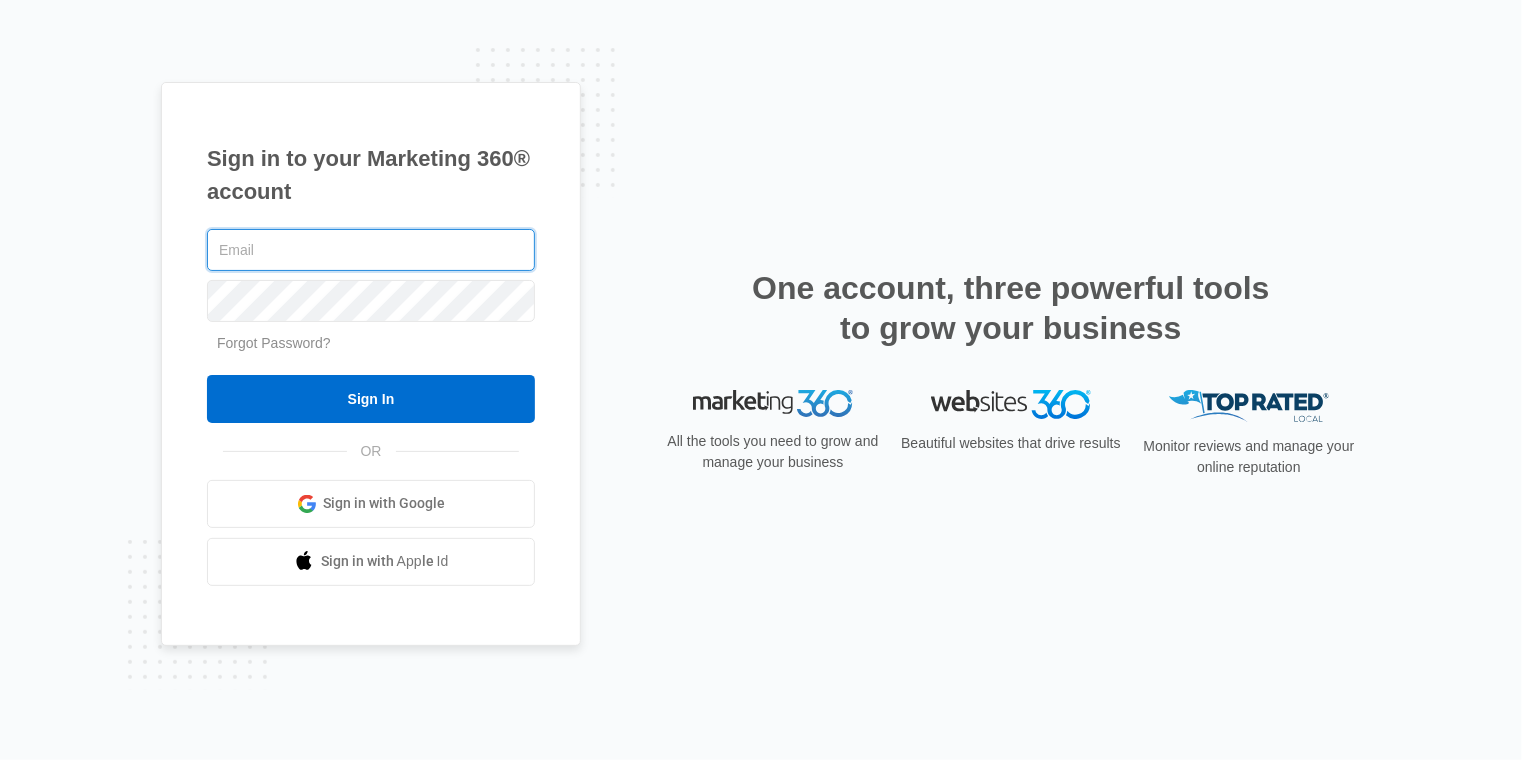 click at bounding box center [371, 250] 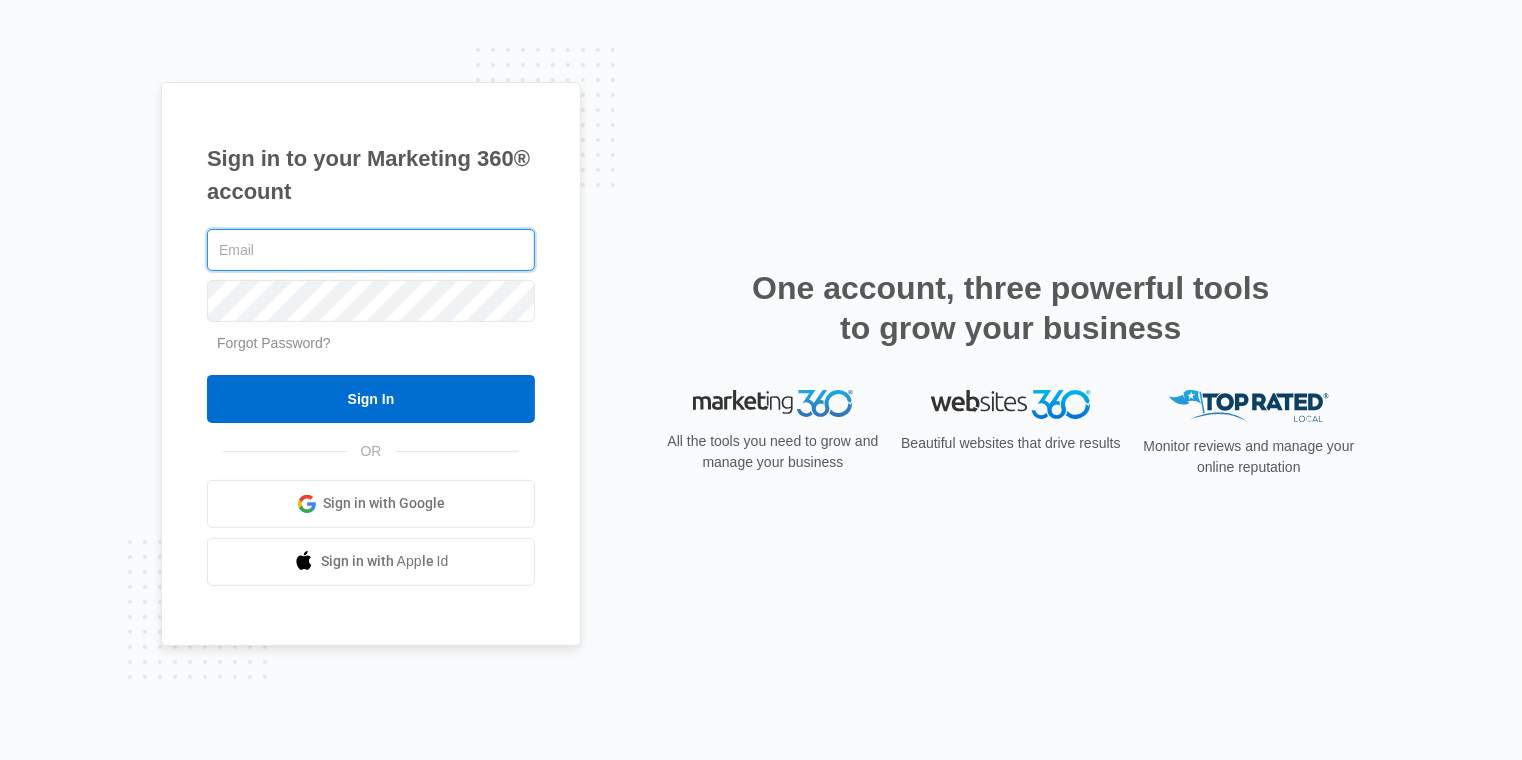 type on "ken@spasnw.com" 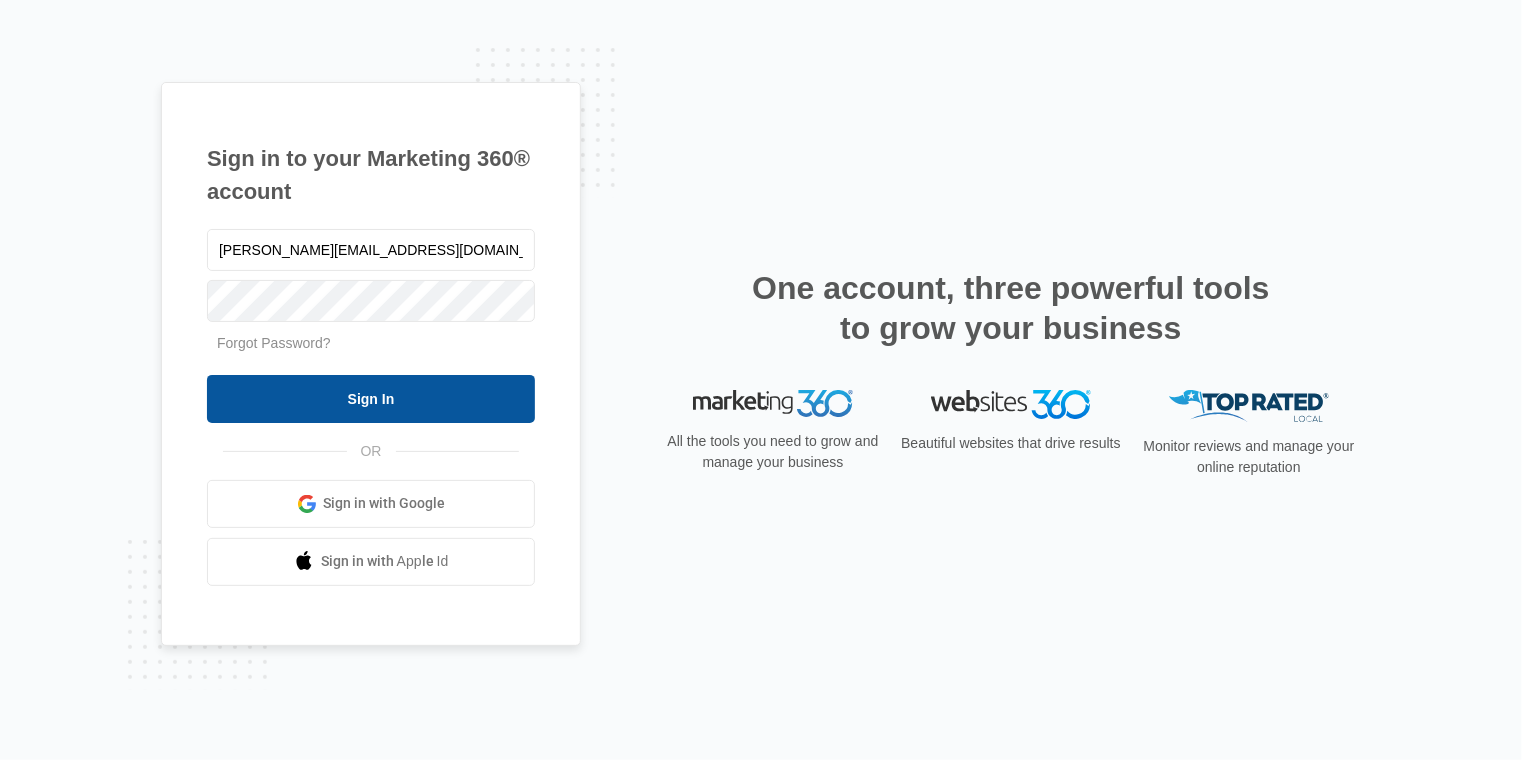click on "Sign In" at bounding box center (371, 399) 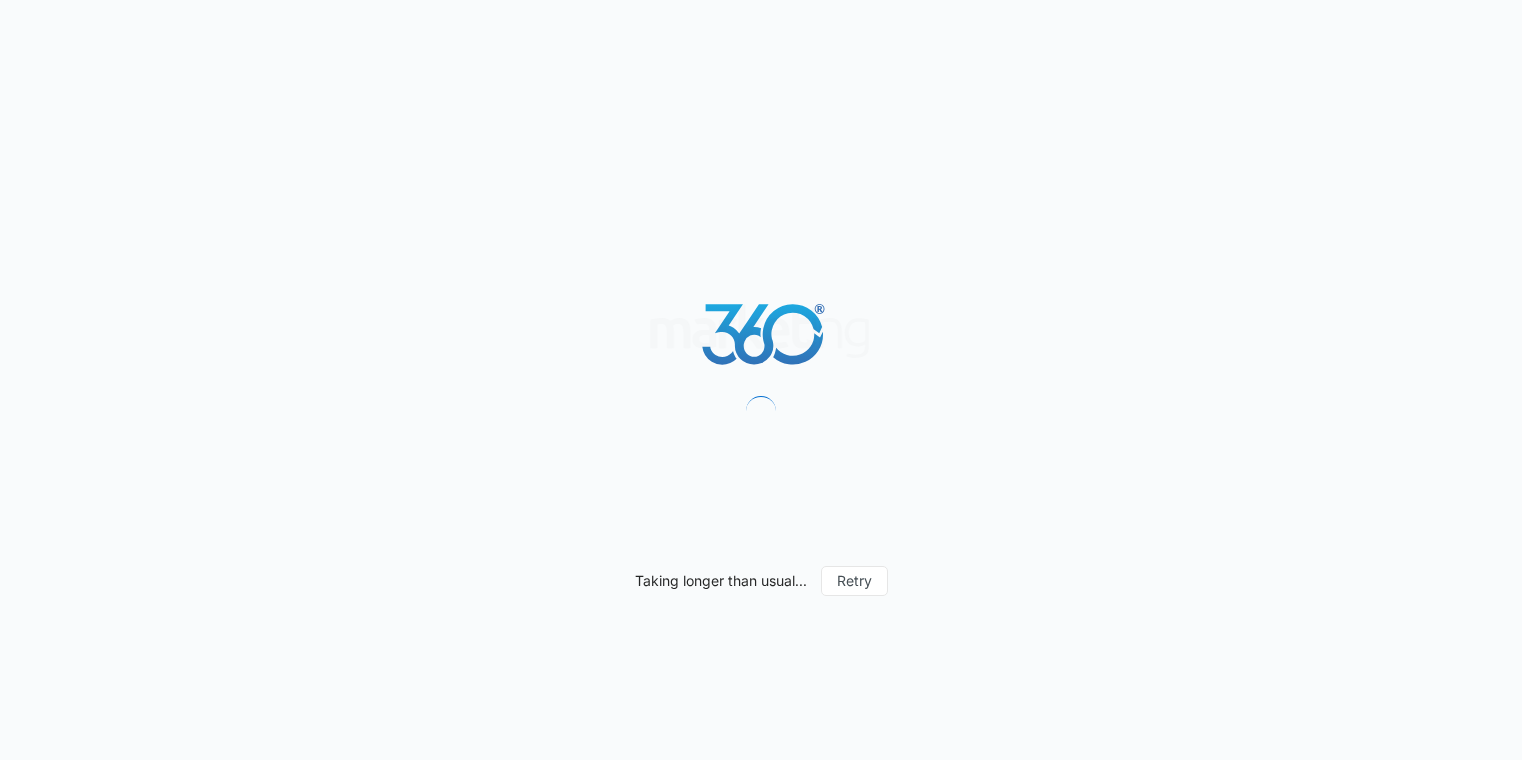 scroll, scrollTop: 0, scrollLeft: 0, axis: both 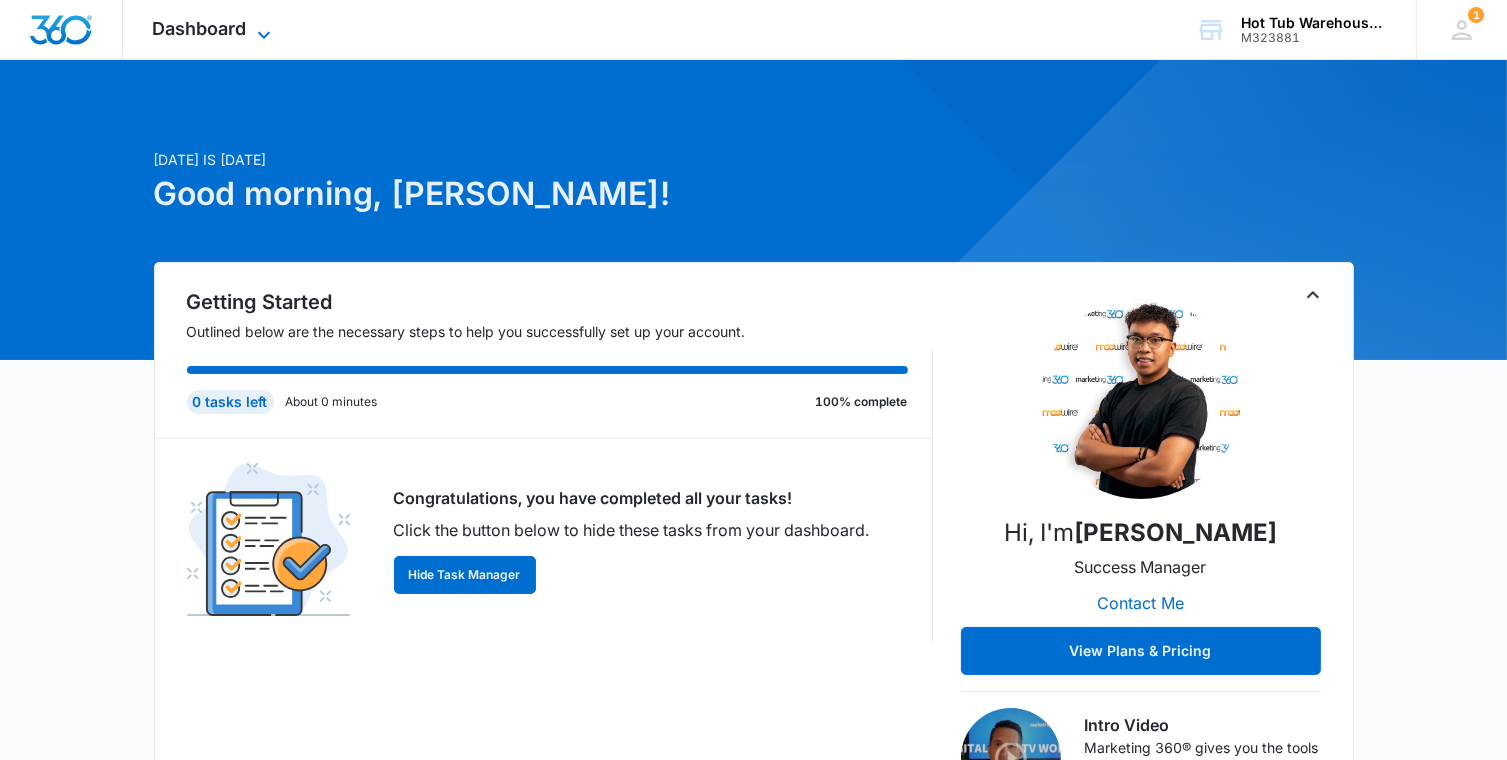 click on "Dashboard" at bounding box center [200, 28] 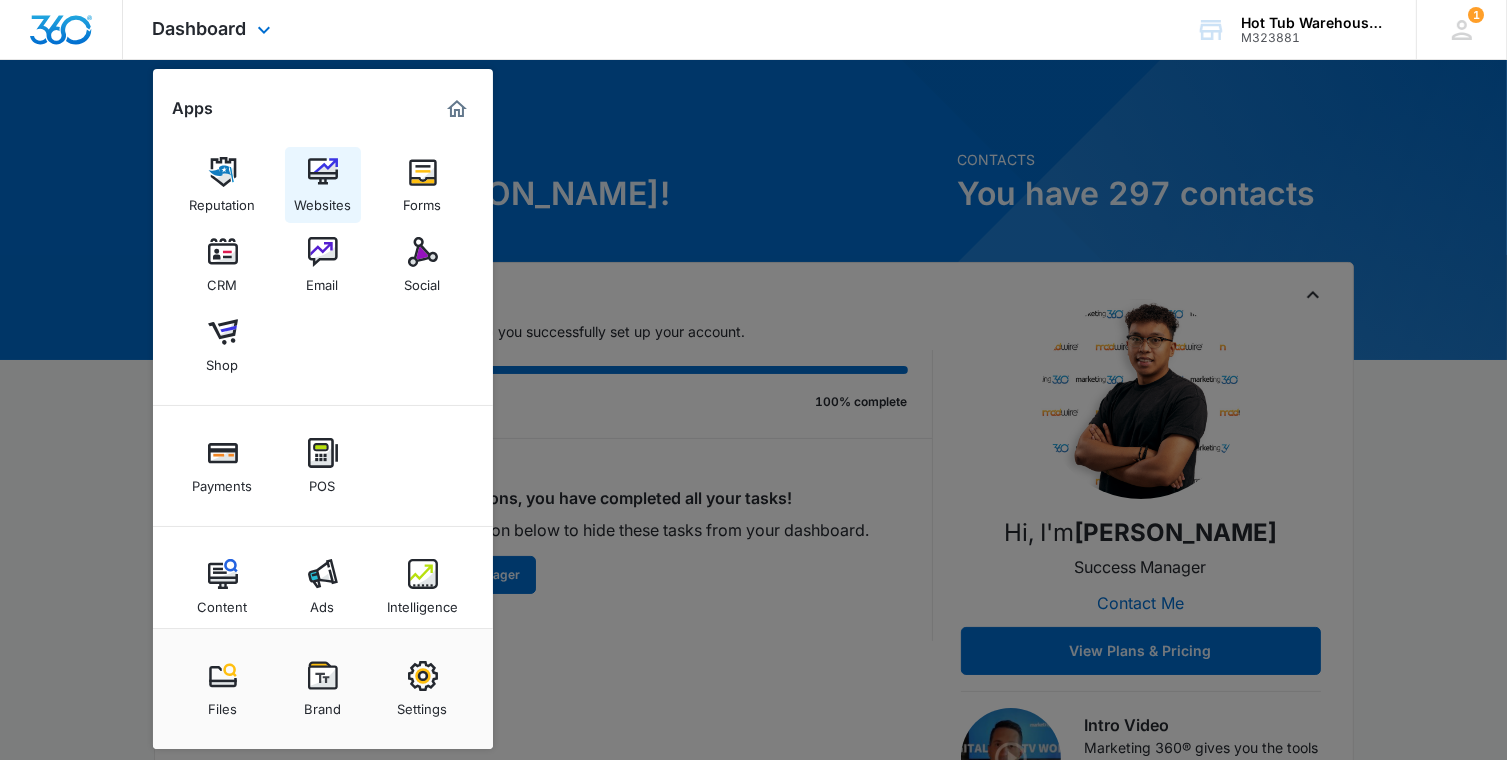 click at bounding box center (323, 172) 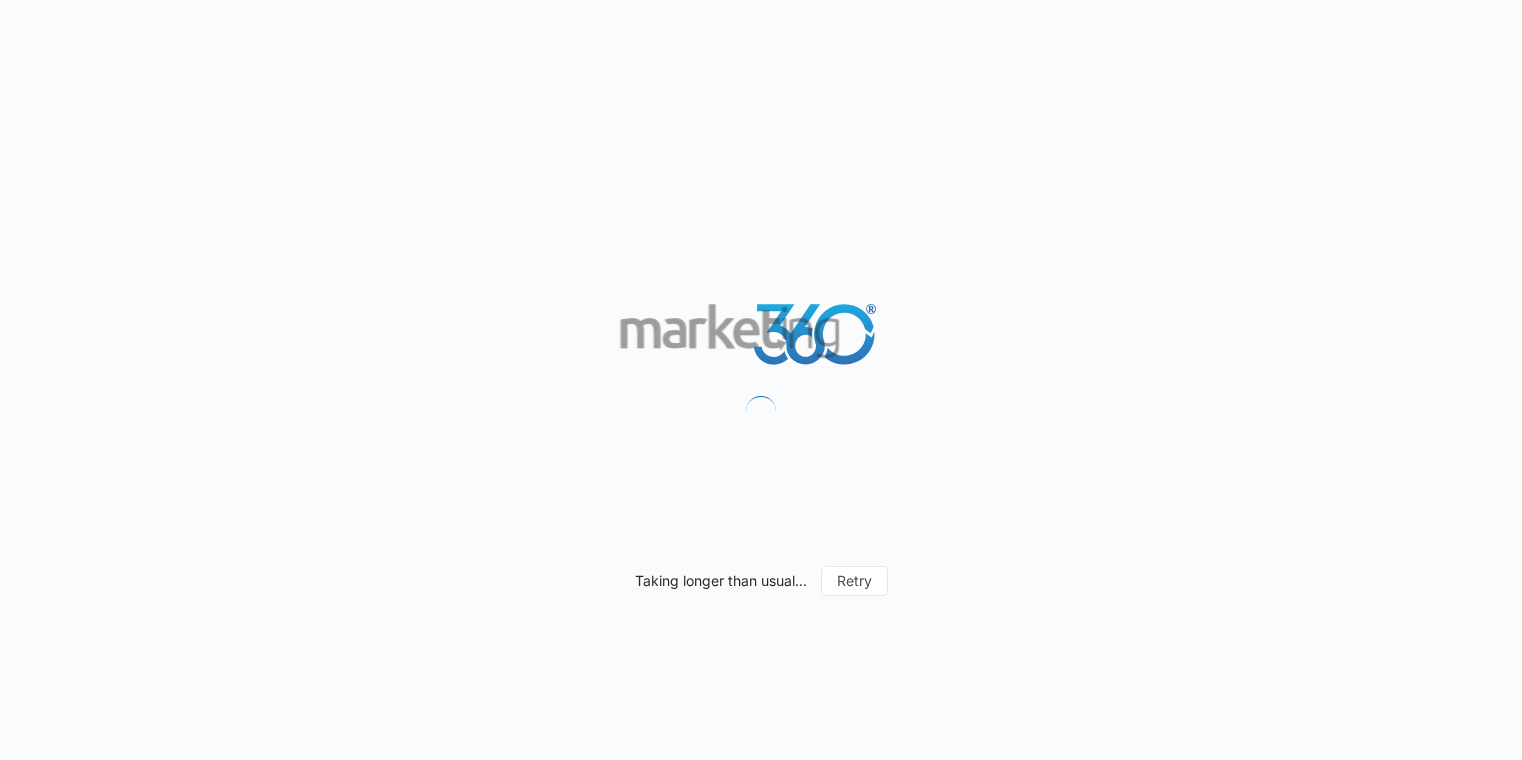 scroll, scrollTop: 0, scrollLeft: 0, axis: both 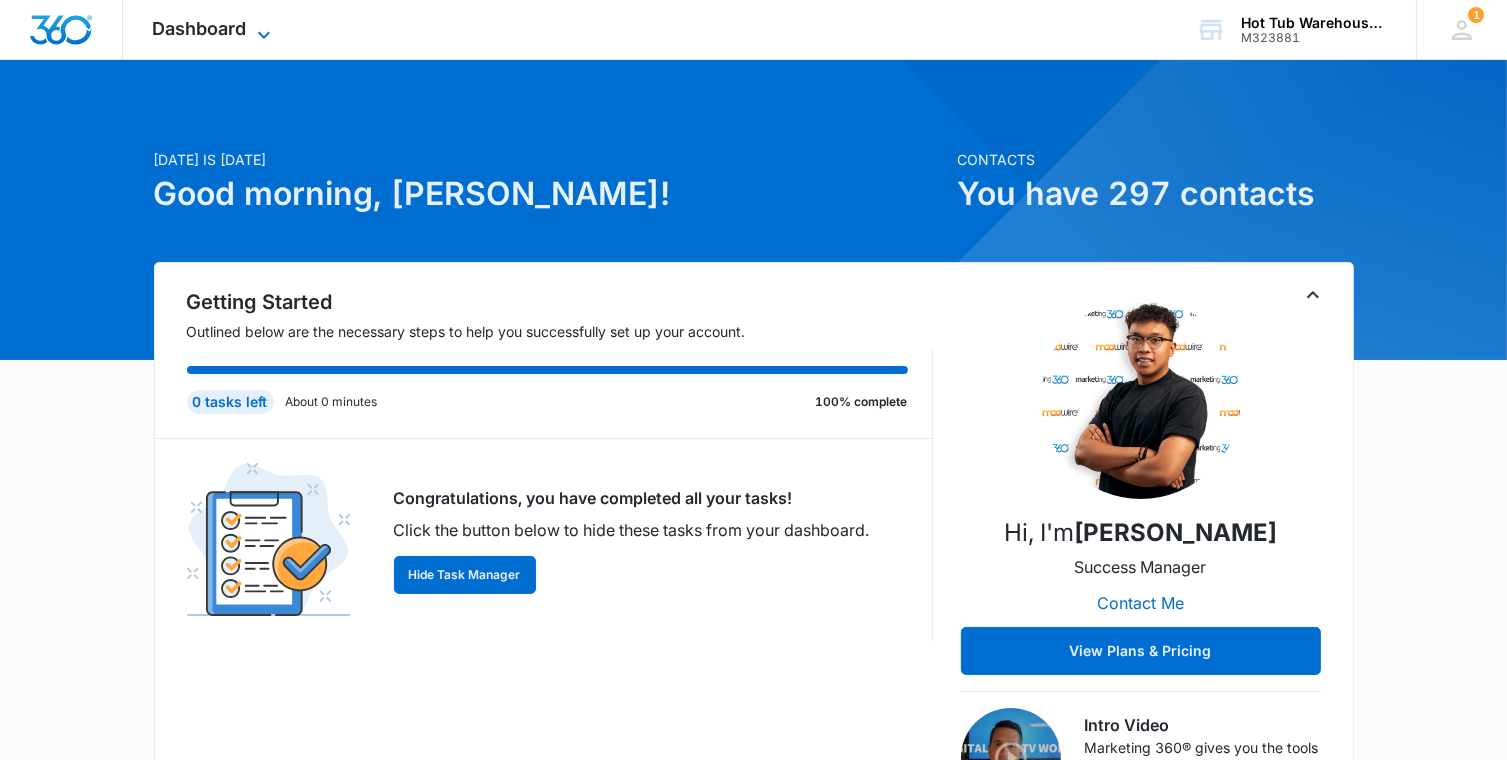 click on "Dashboard" at bounding box center (200, 28) 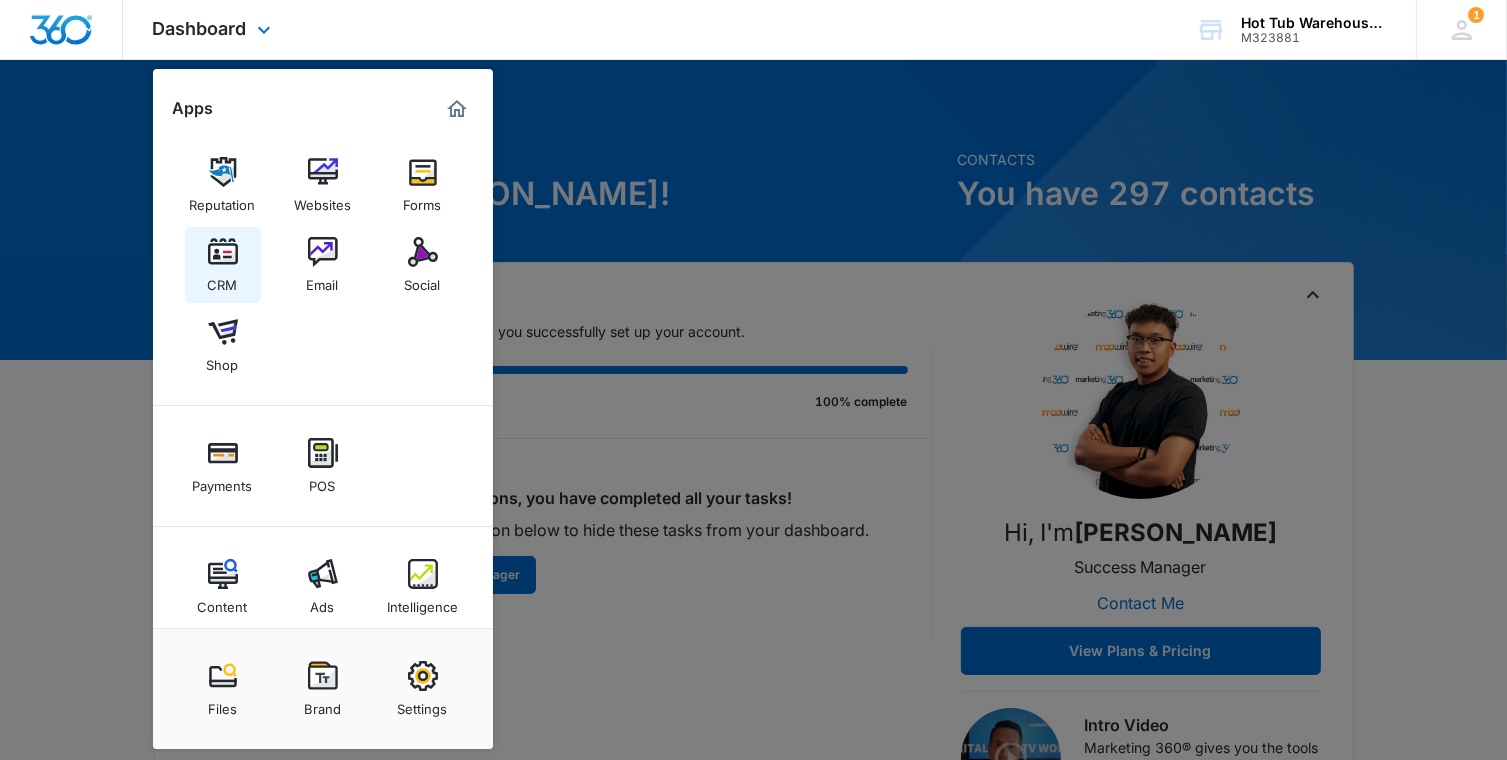 click at bounding box center (223, 252) 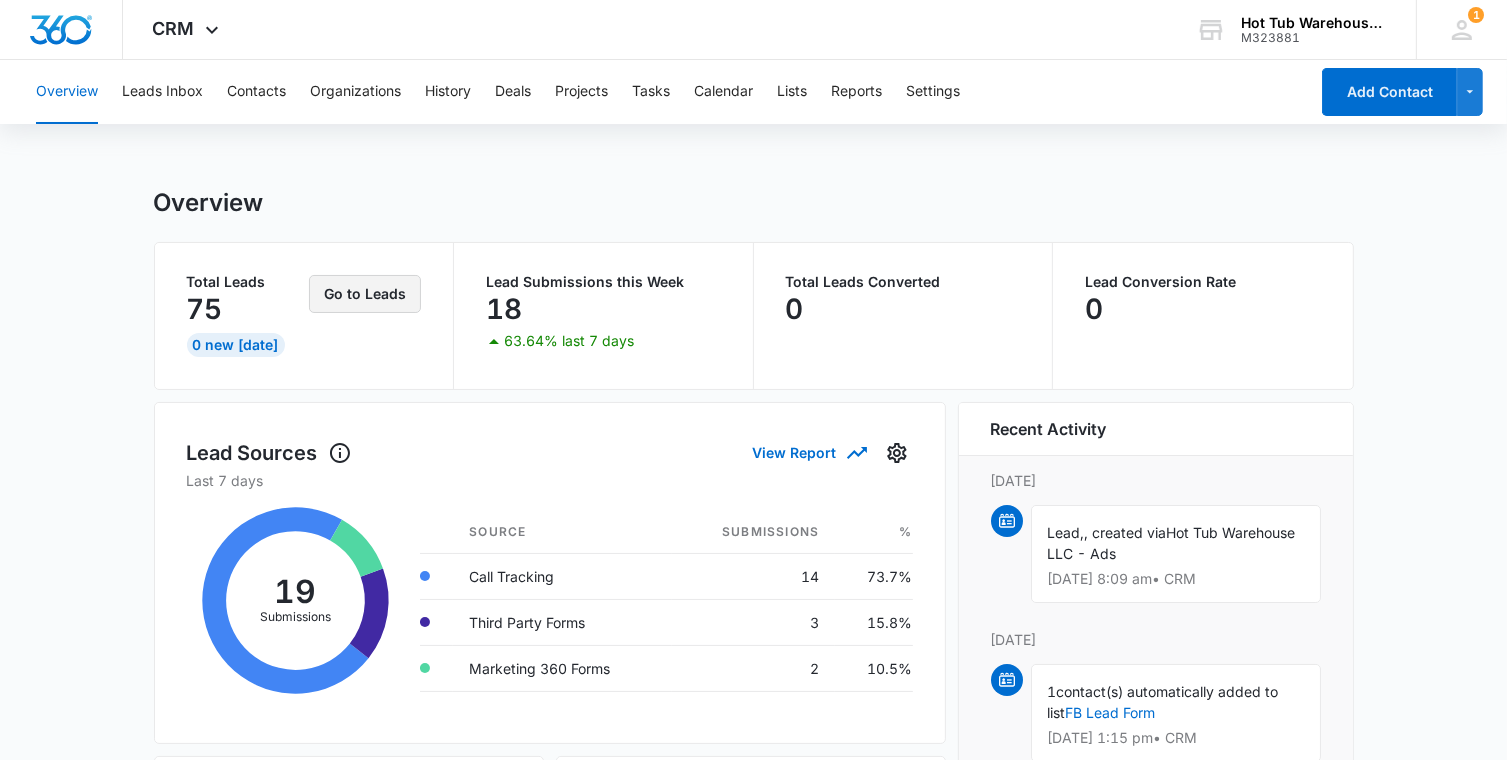 click on "Go to Leads" at bounding box center [365, 294] 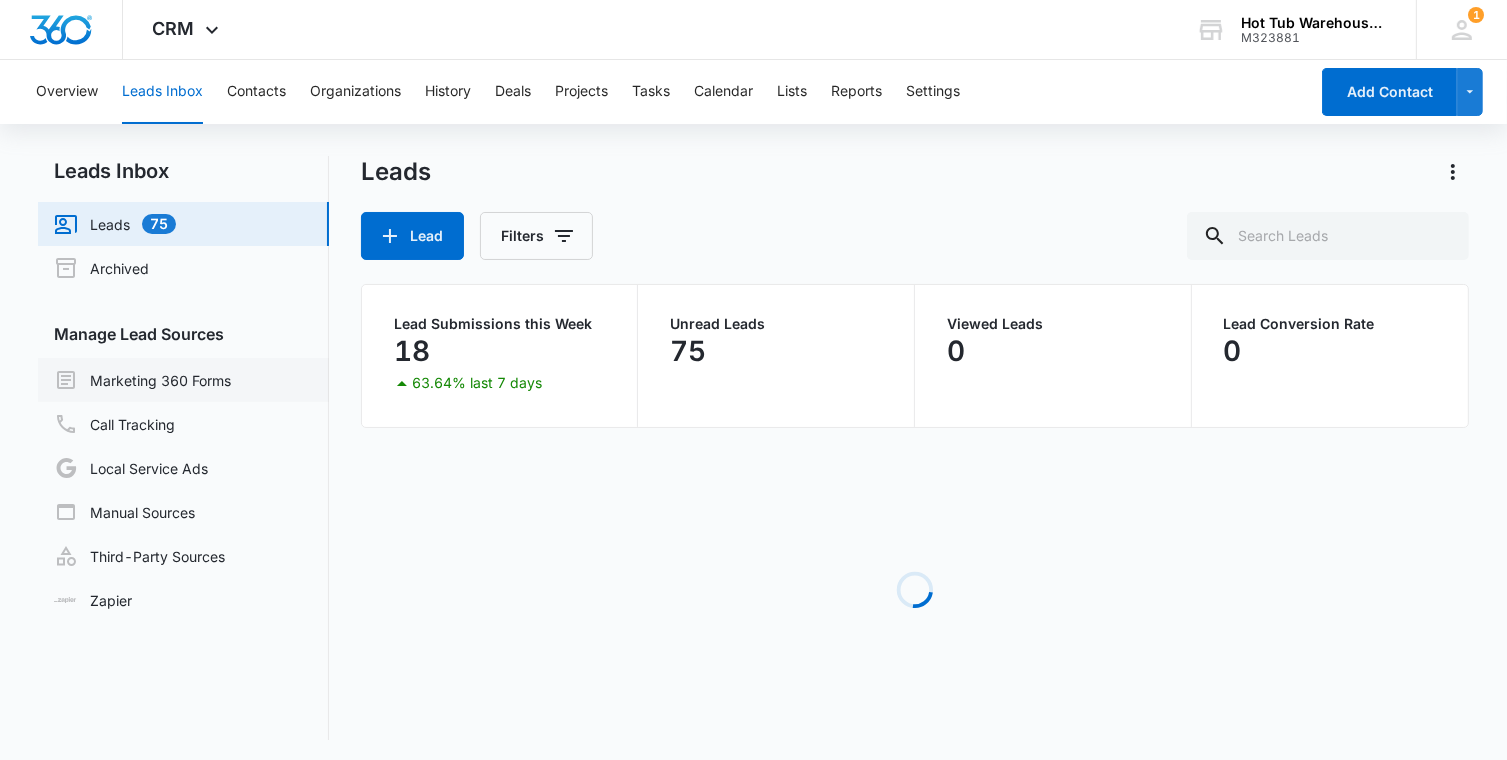 click on "Marketing 360 Forms" at bounding box center [142, 380] 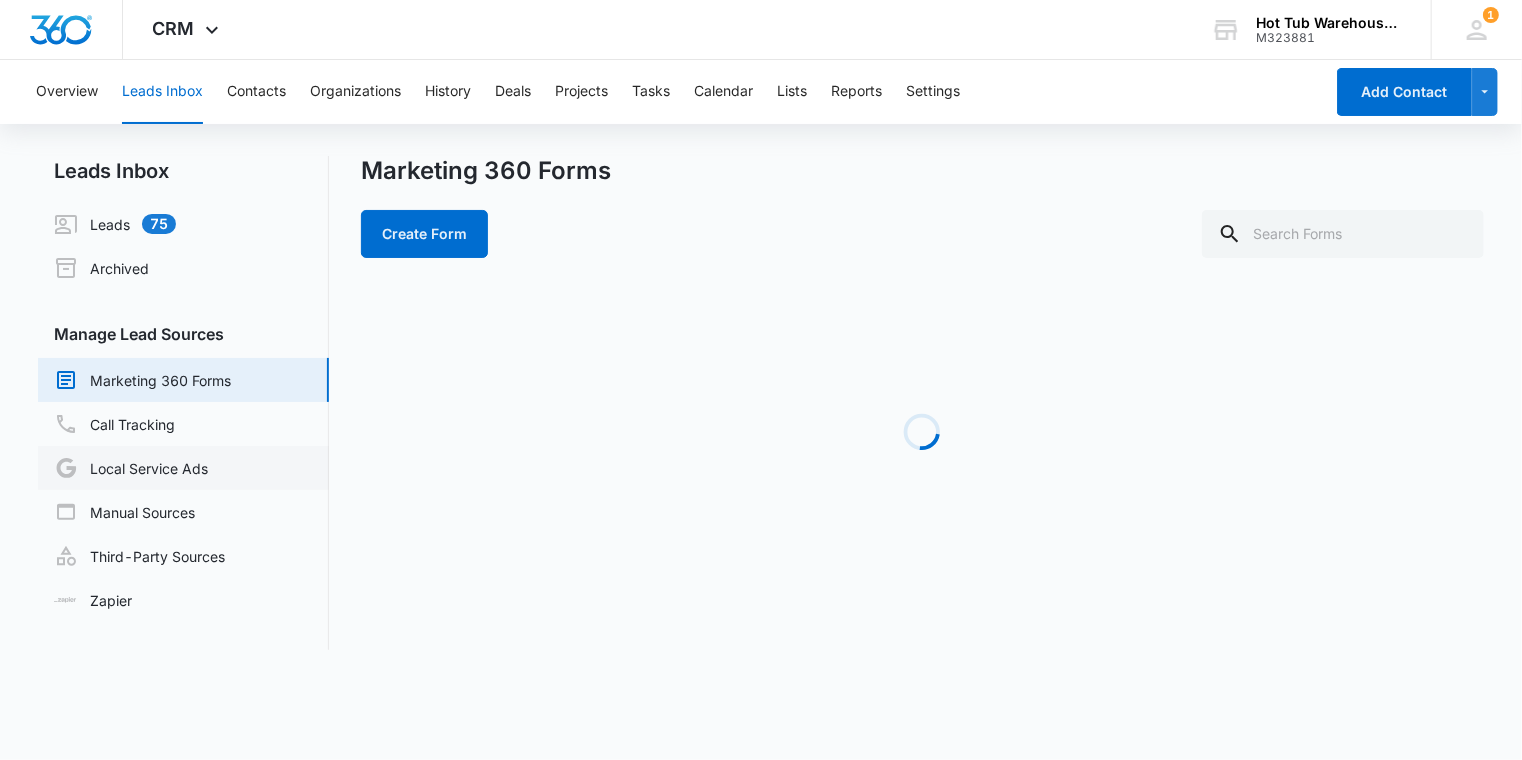 click on "Local Service Ads" at bounding box center [131, 468] 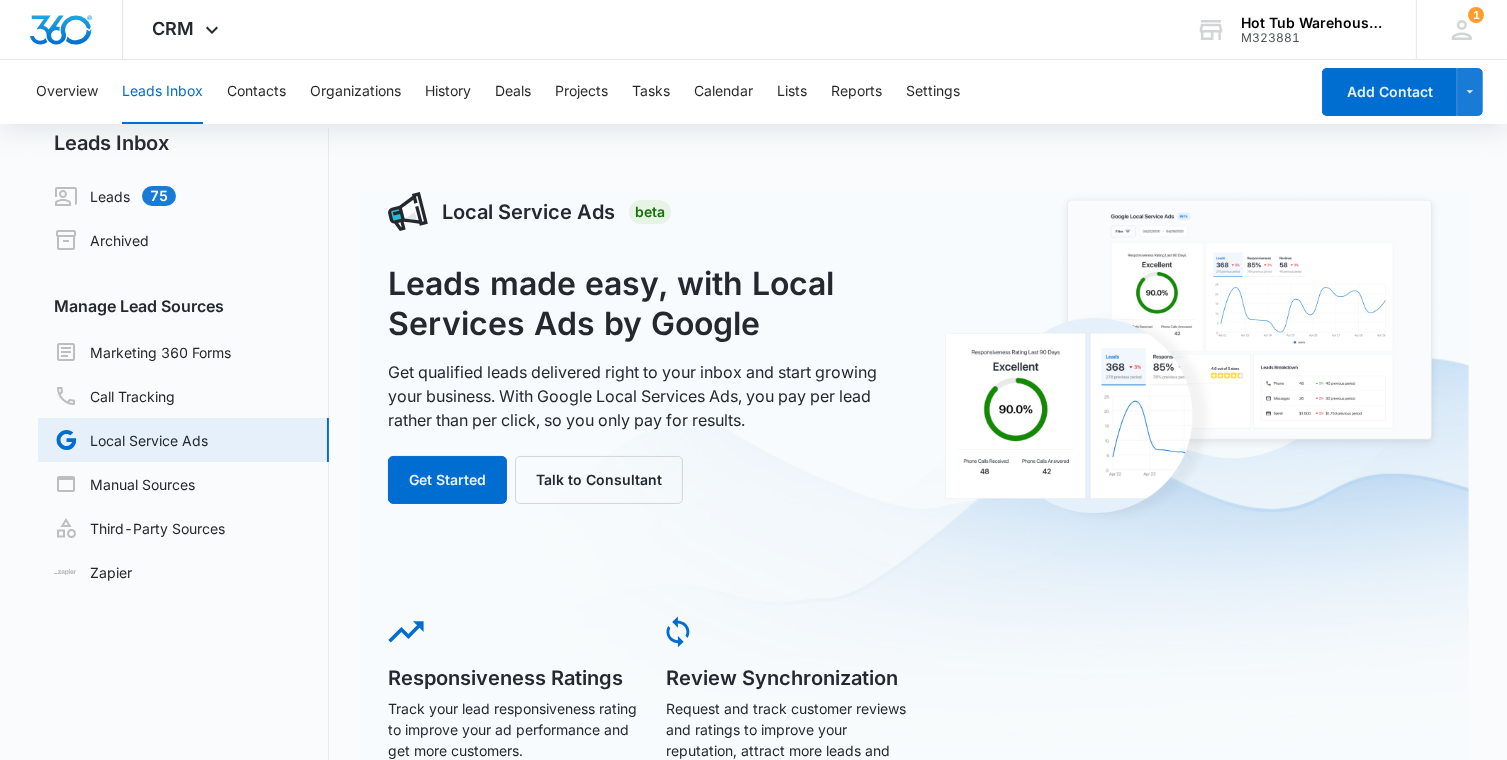 scroll, scrollTop: 0, scrollLeft: 0, axis: both 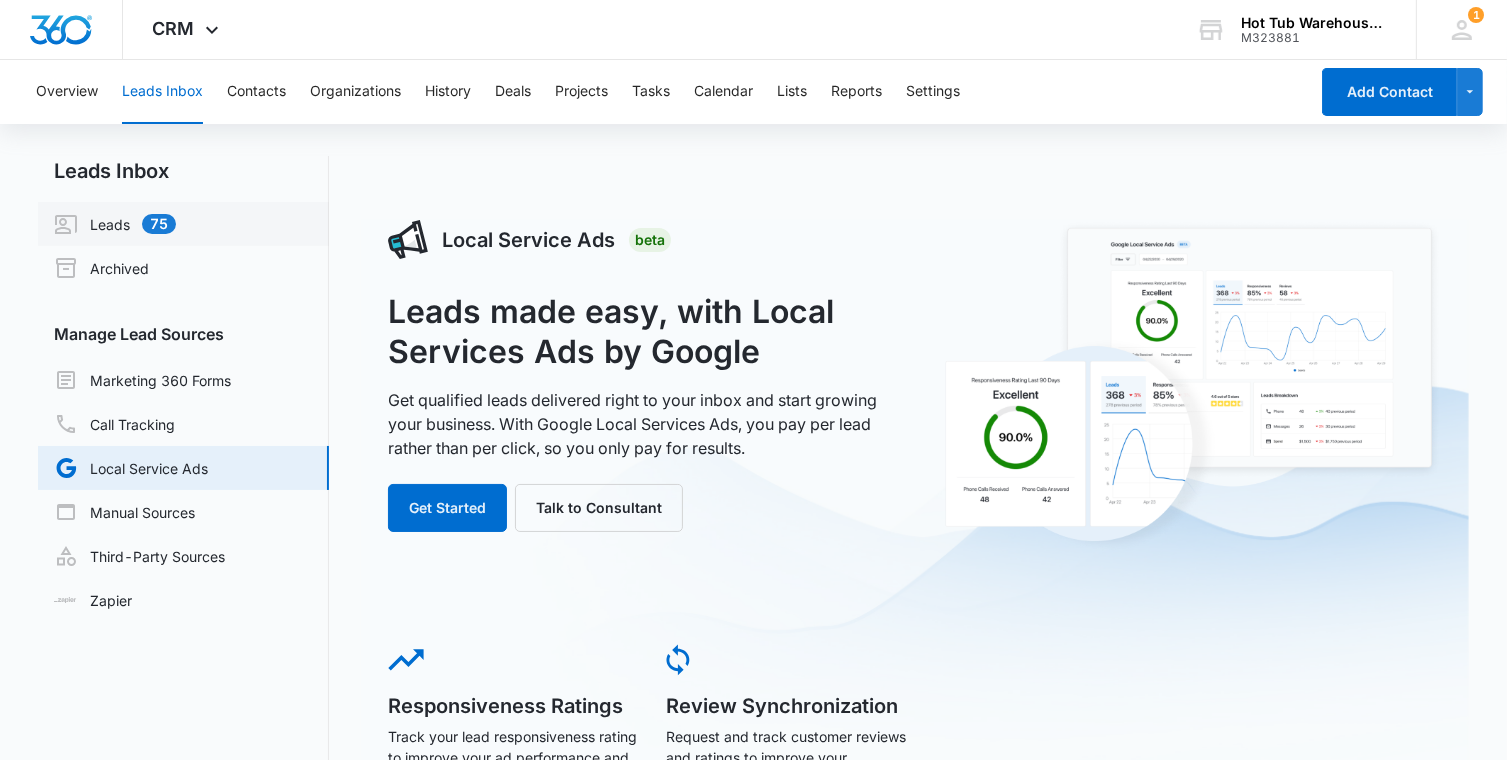 click on "Leads 75" at bounding box center [115, 224] 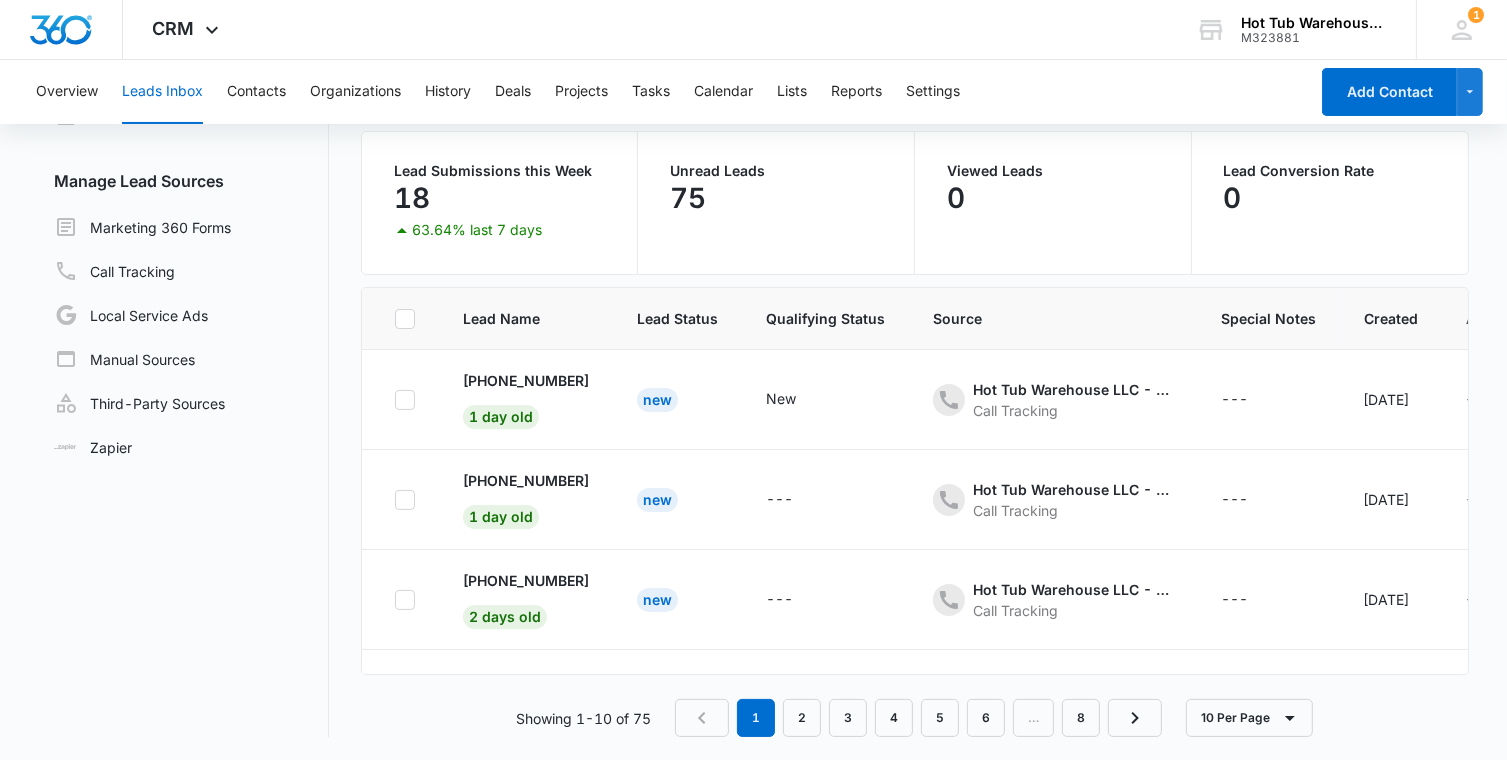 scroll, scrollTop: 42, scrollLeft: 0, axis: vertical 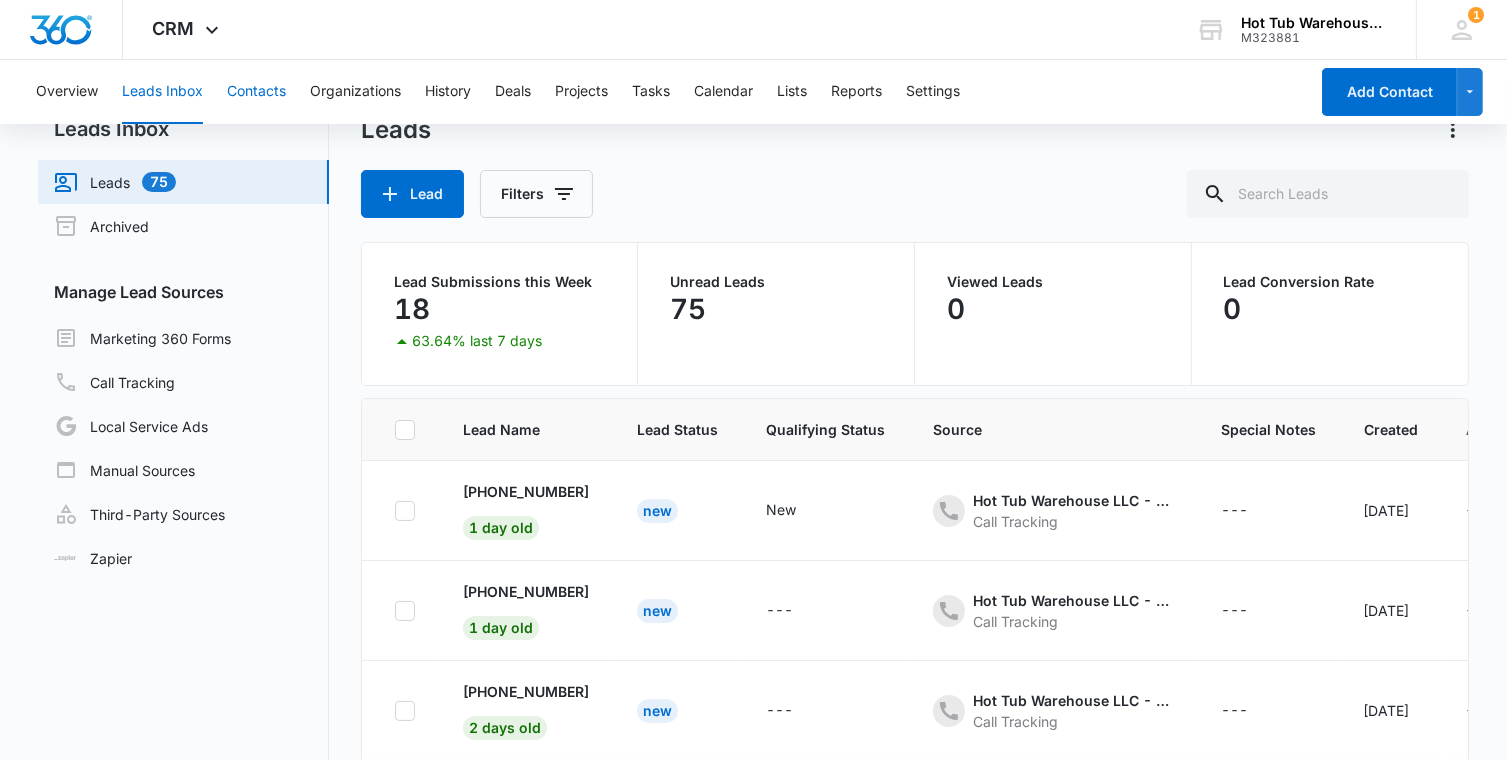 click on "Contacts" at bounding box center [256, 92] 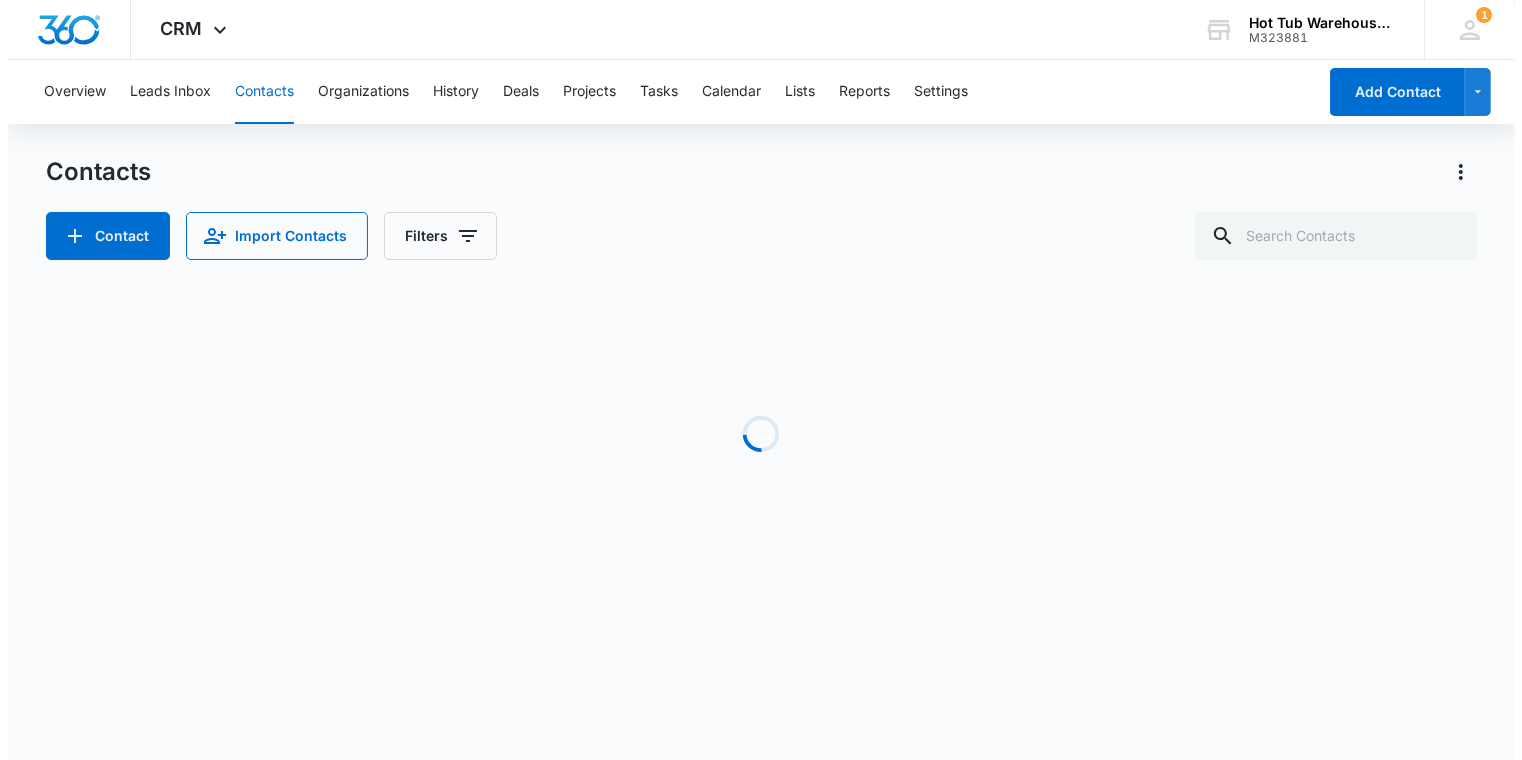 scroll, scrollTop: 0, scrollLeft: 0, axis: both 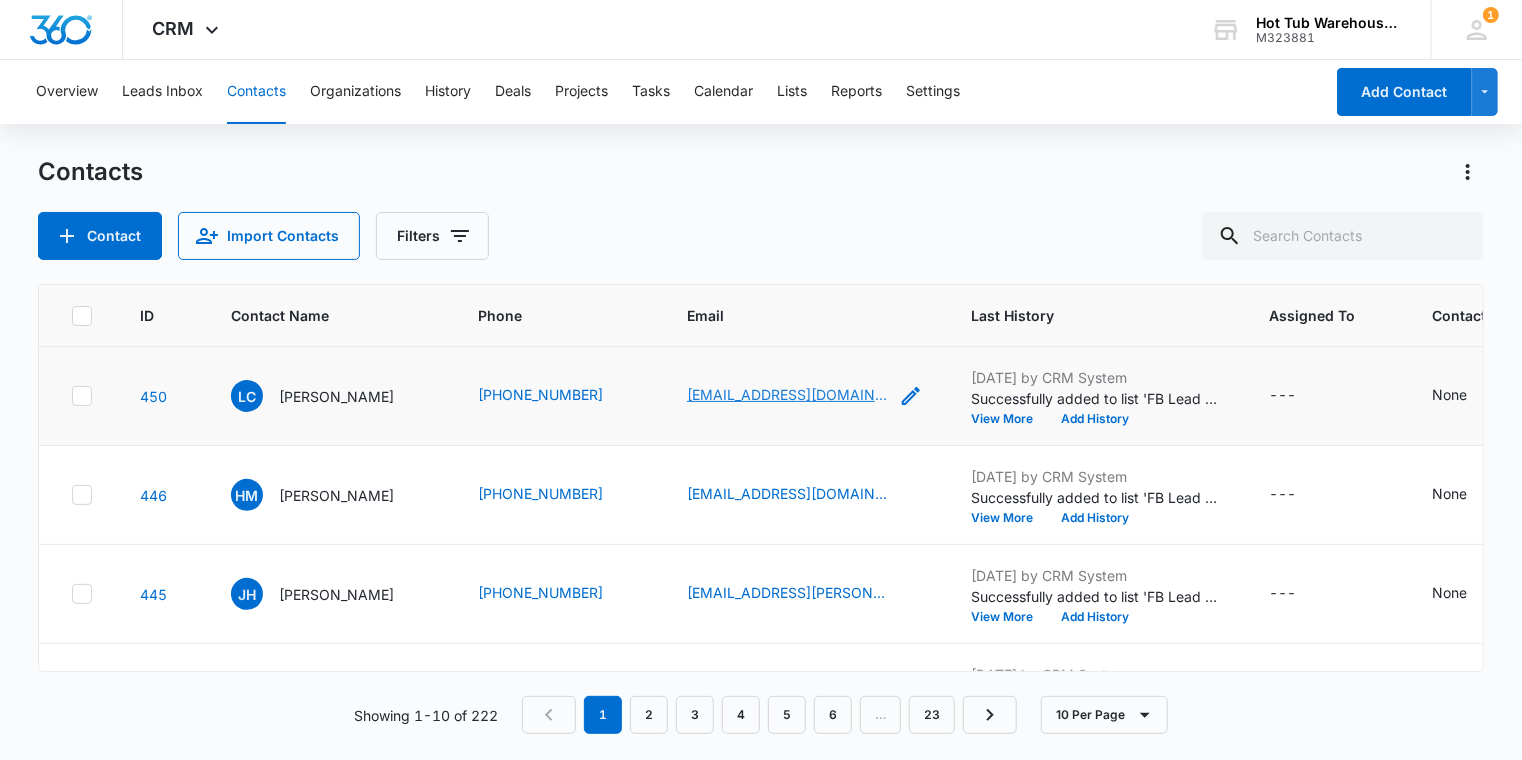 click on "[EMAIL_ADDRESS][DOMAIN_NAME]" at bounding box center (787, 394) 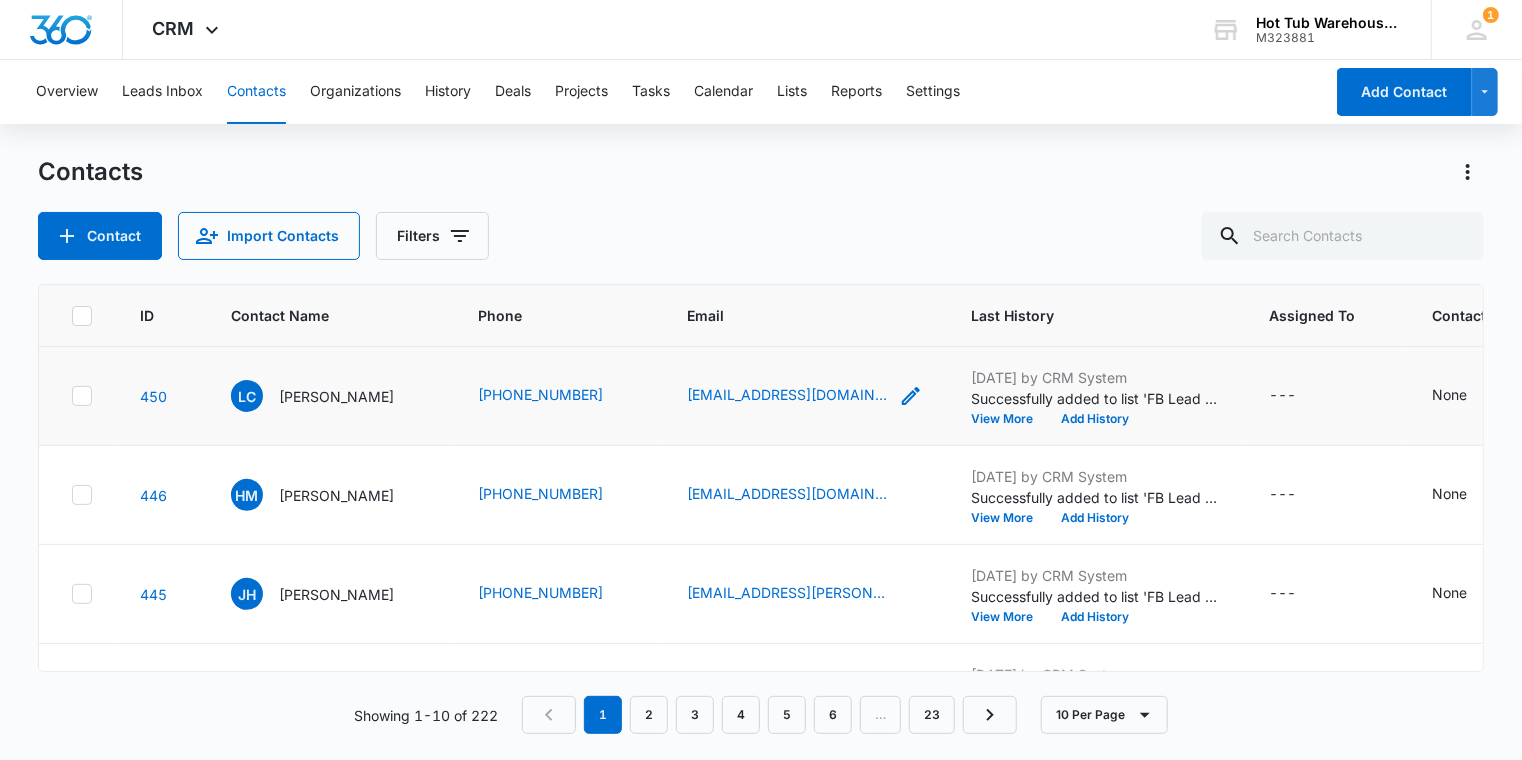 click 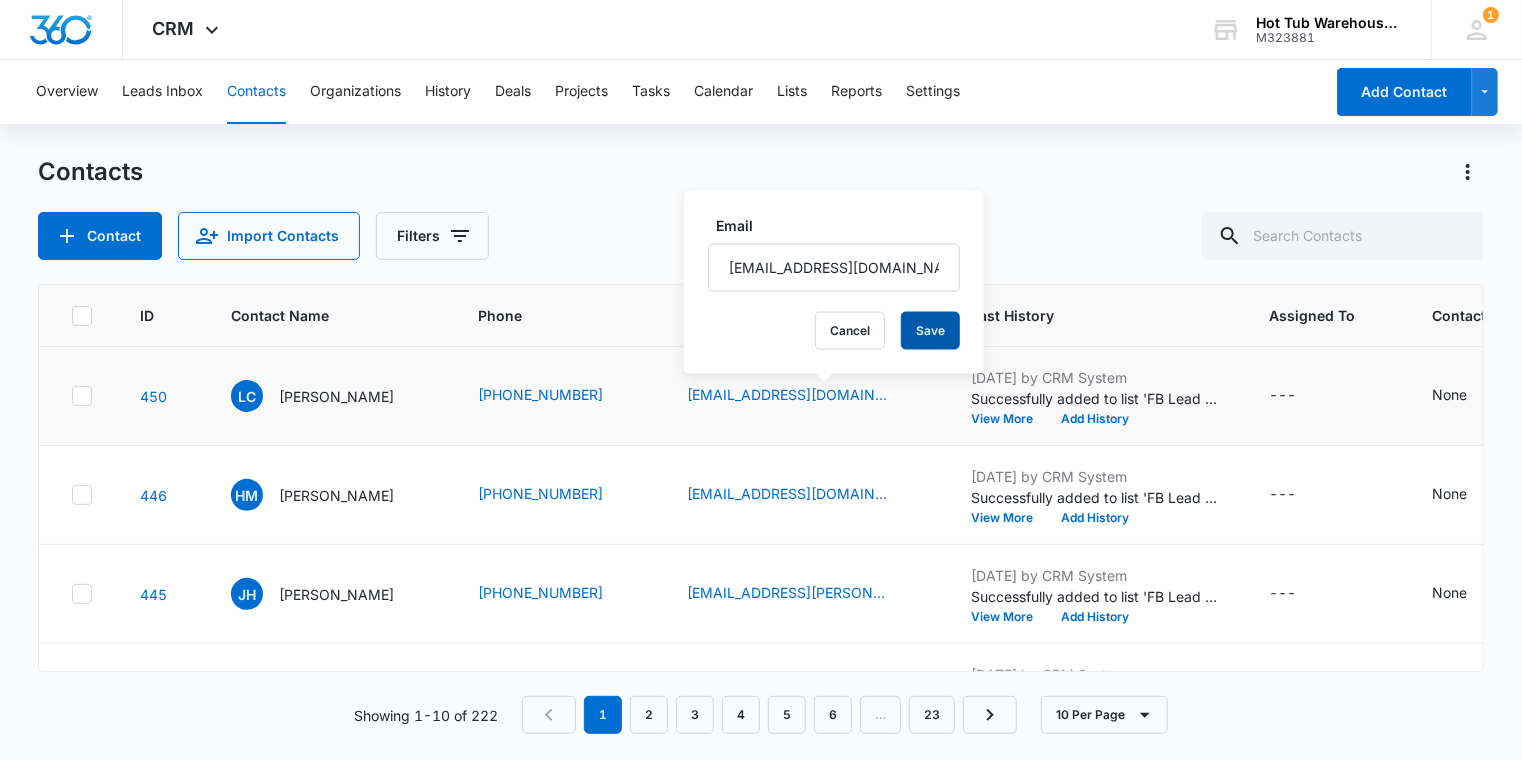 click on "Save" at bounding box center (930, 331) 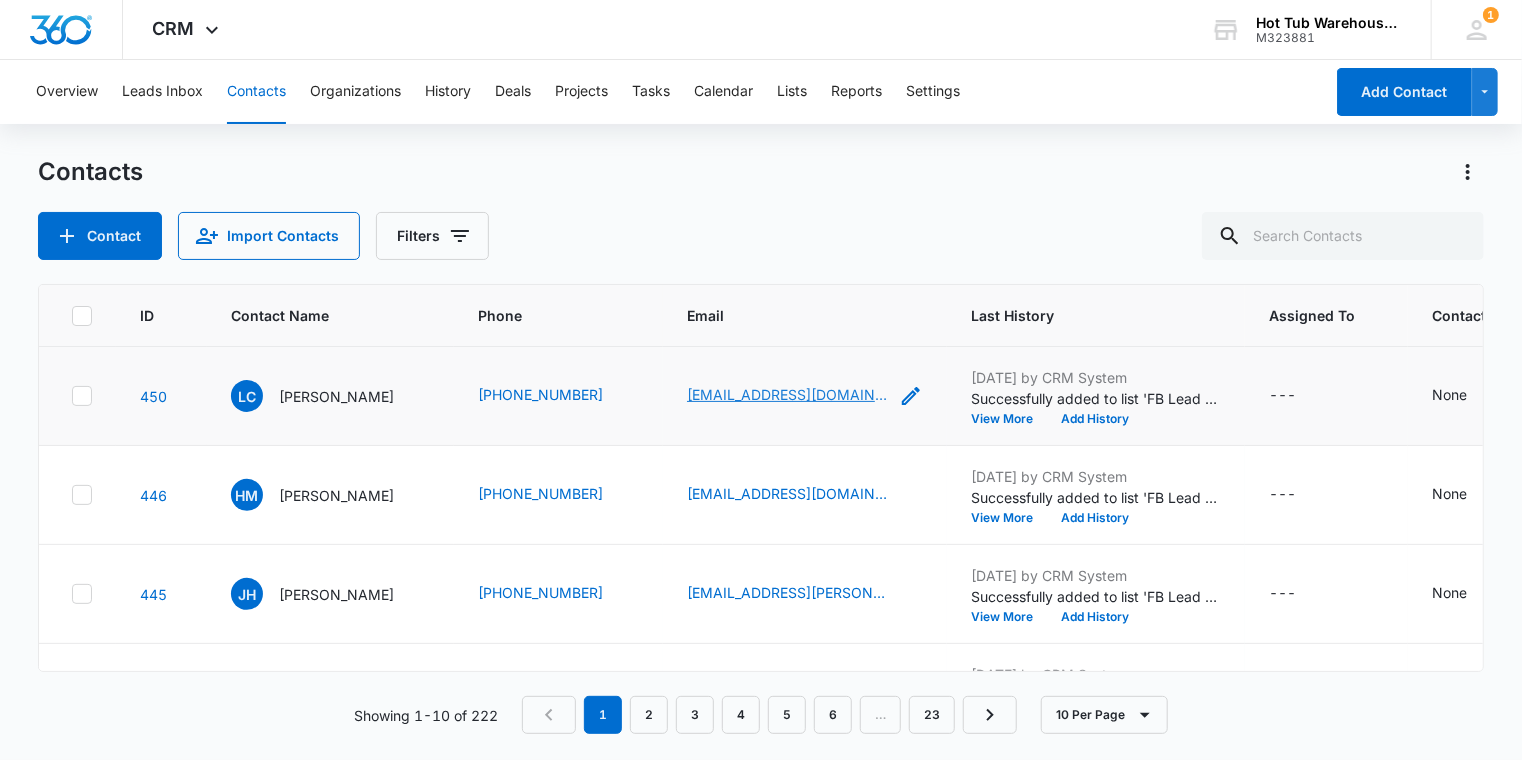 click on "[EMAIL_ADDRESS][DOMAIN_NAME]" at bounding box center (787, 394) 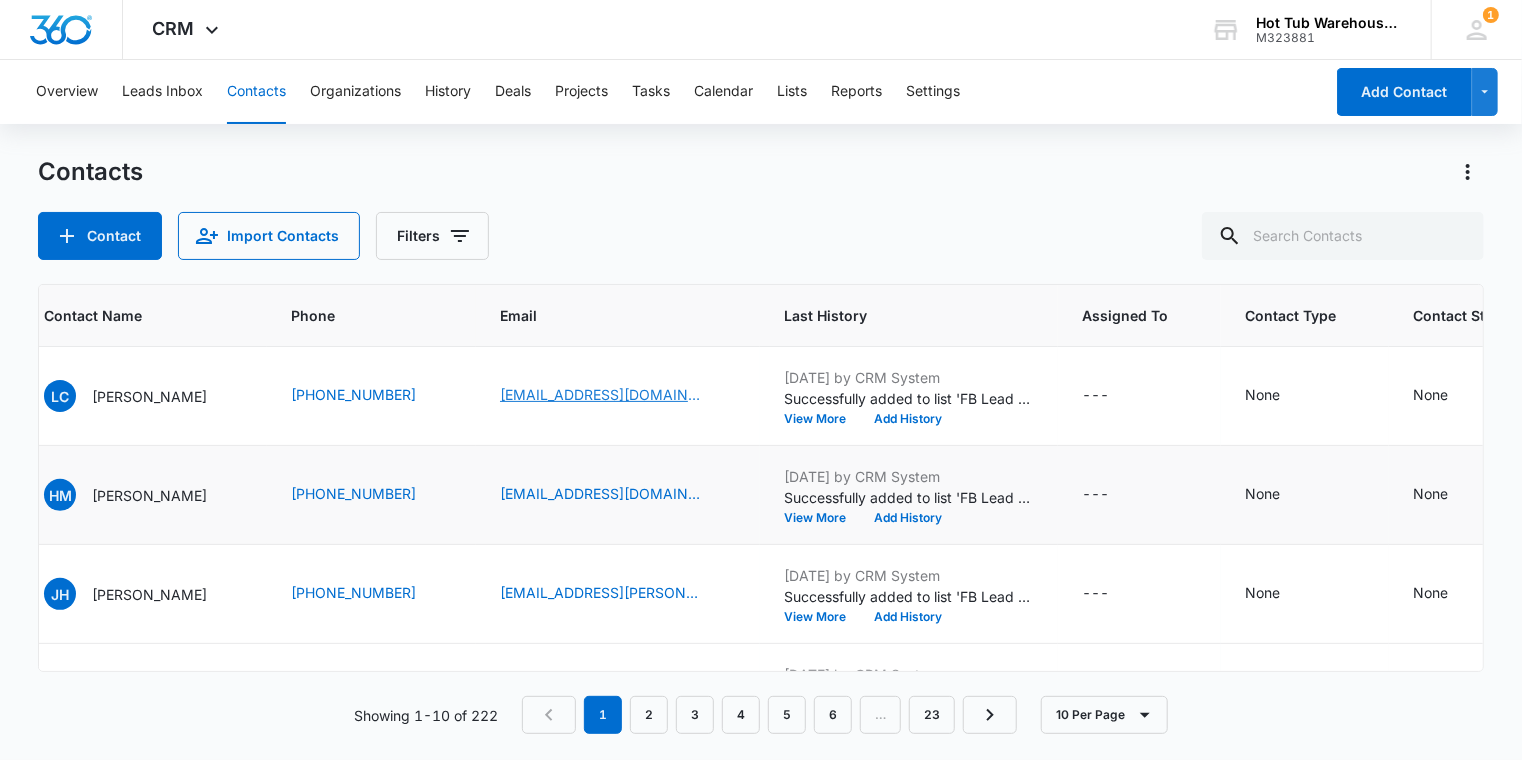 scroll, scrollTop: 0, scrollLeft: 0, axis: both 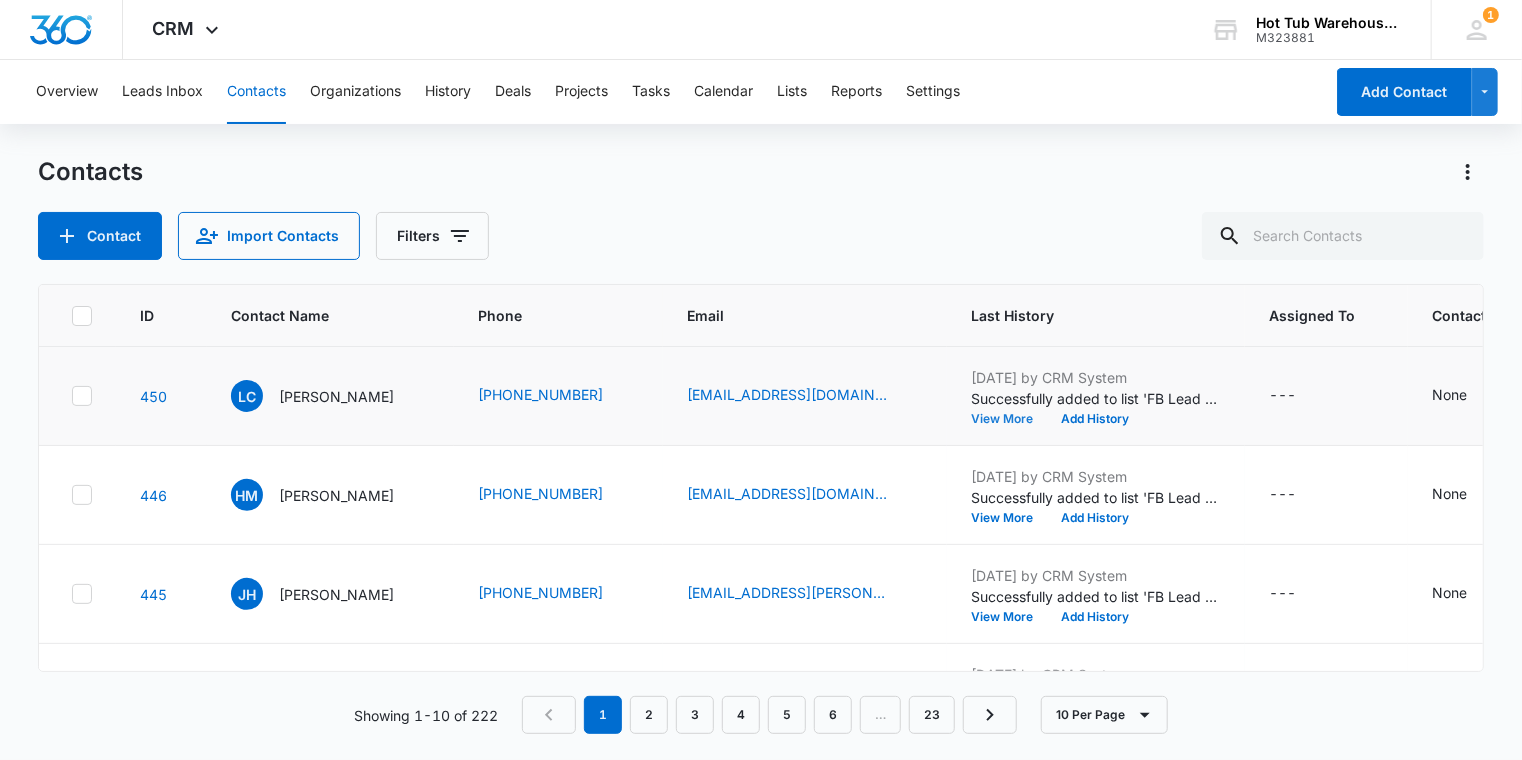 click on "View More" at bounding box center [1009, 419] 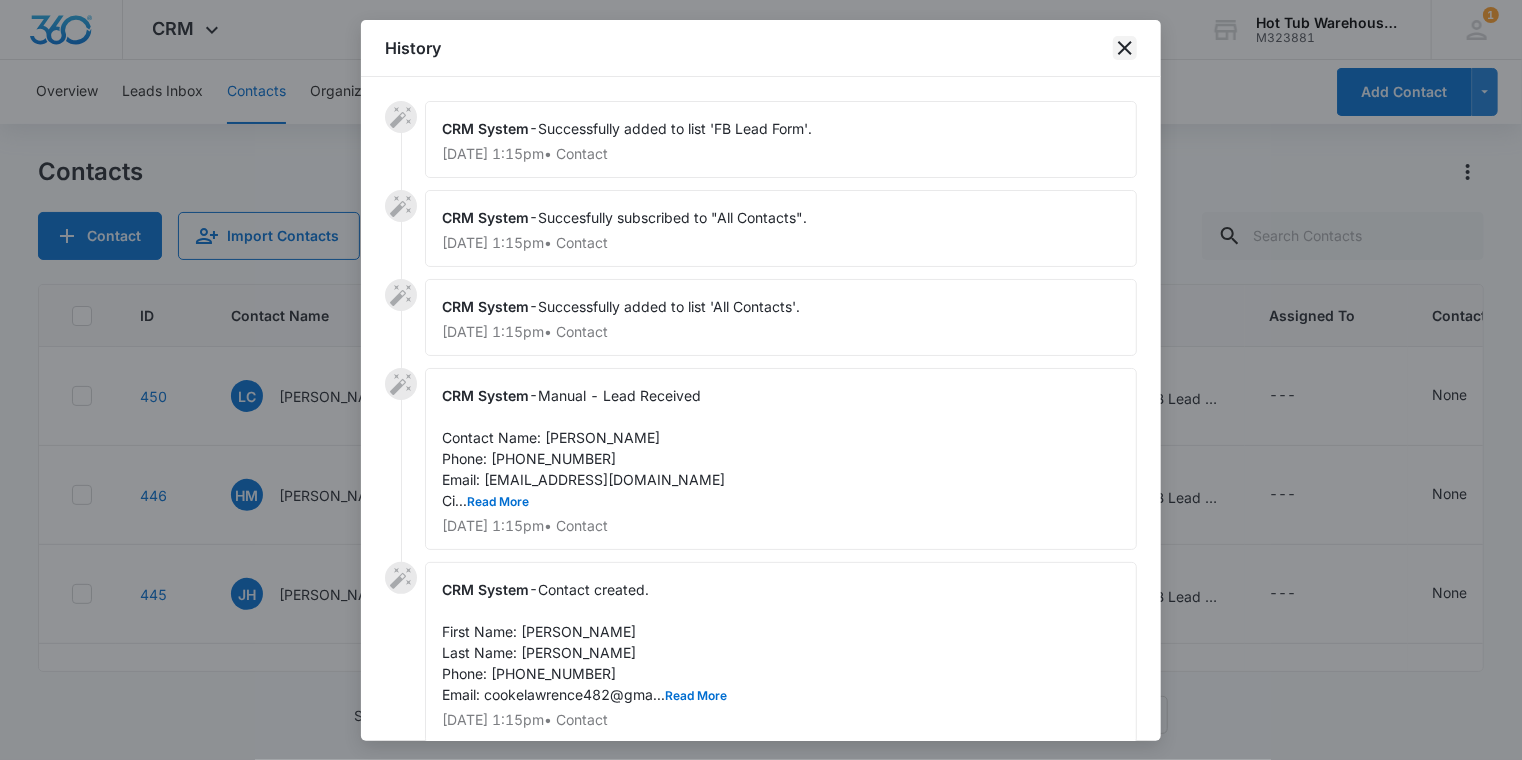 click 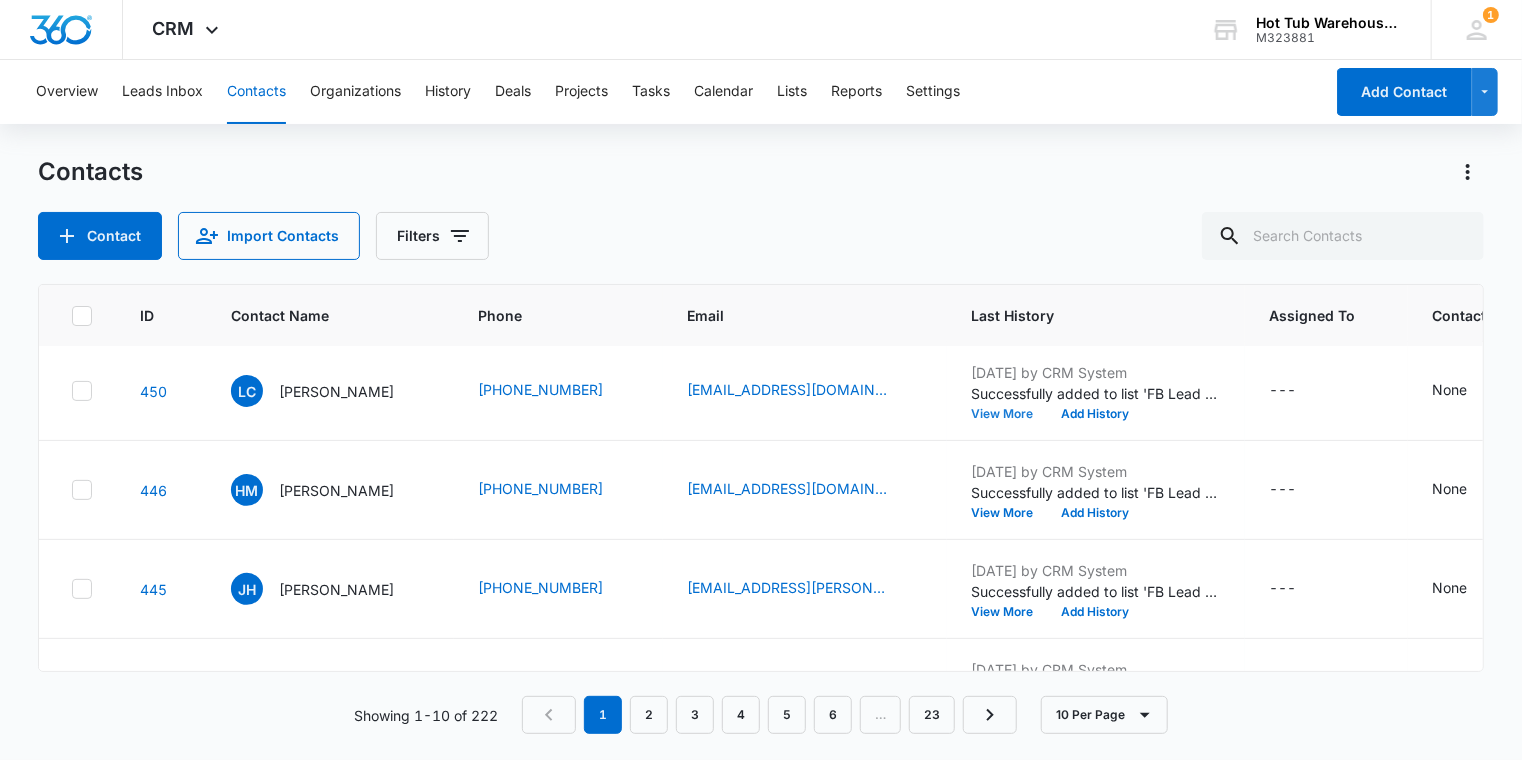 scroll, scrollTop: 0, scrollLeft: 0, axis: both 